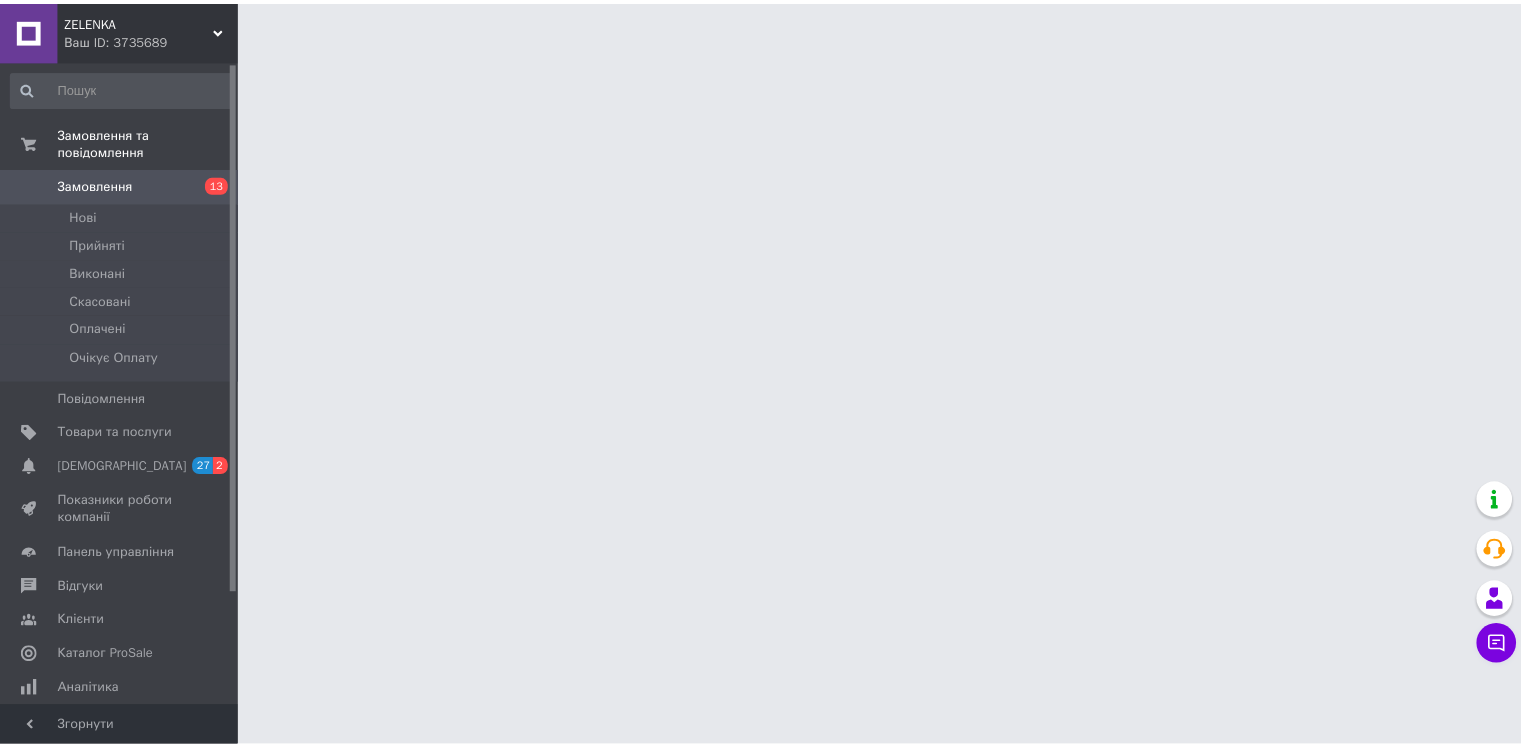 scroll, scrollTop: 0, scrollLeft: 0, axis: both 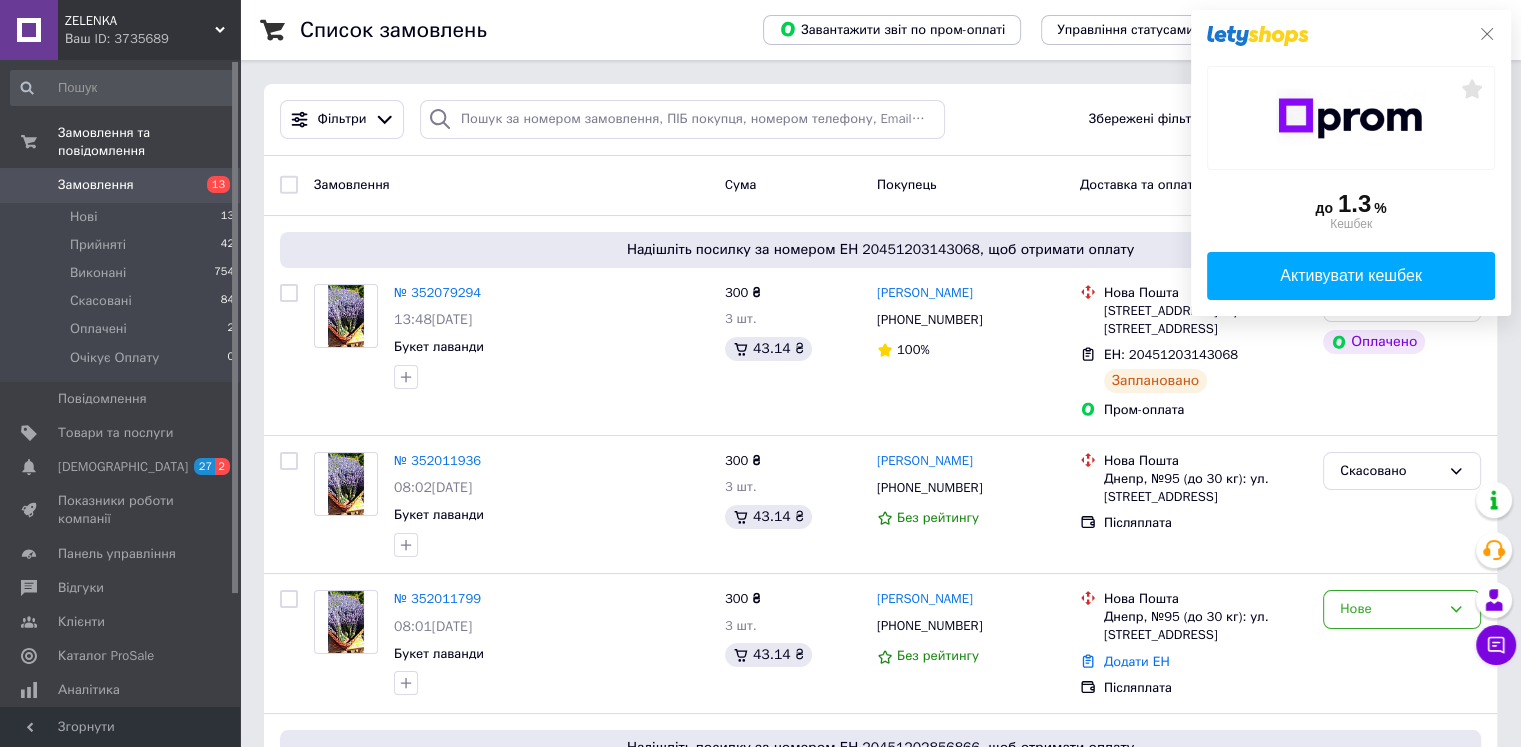 click 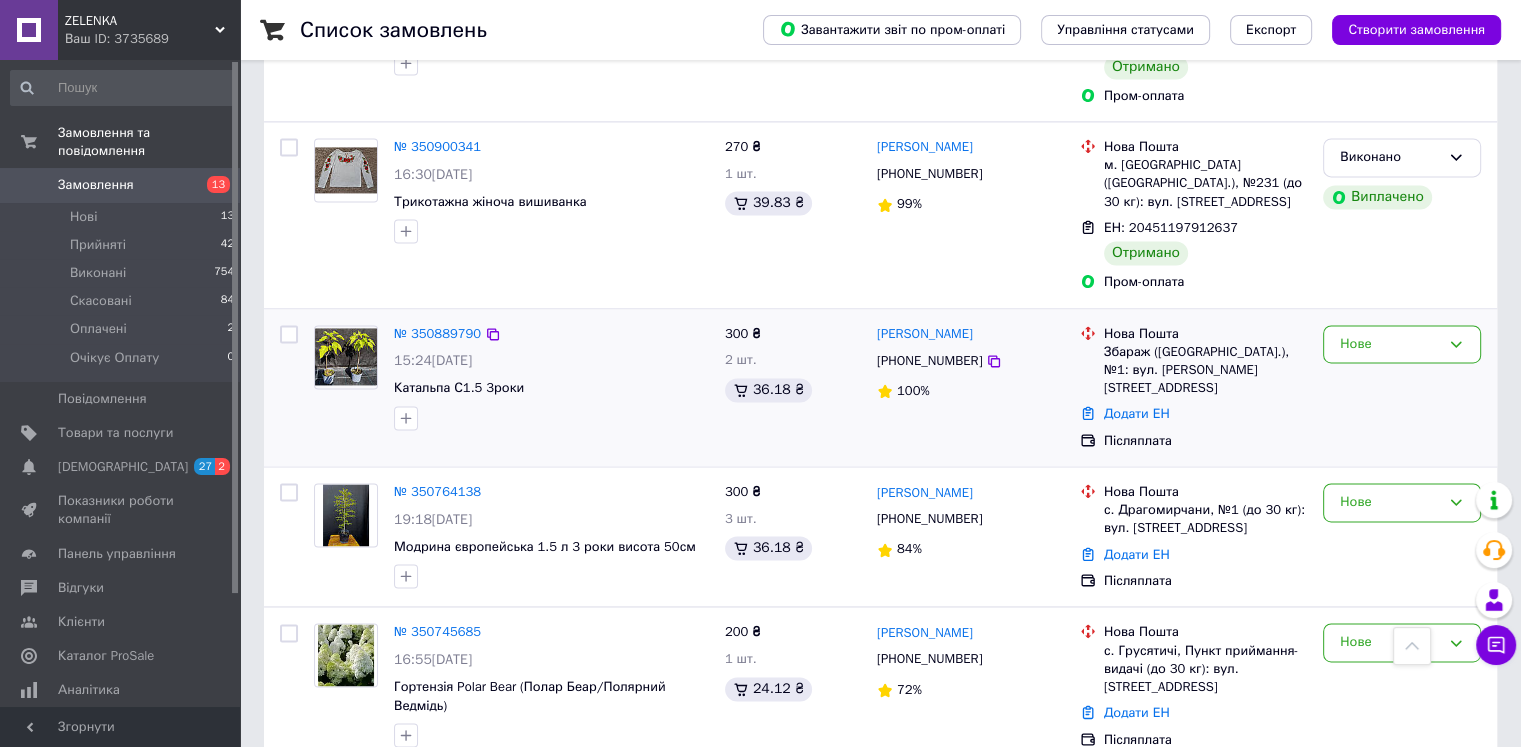 scroll, scrollTop: 2900, scrollLeft: 0, axis: vertical 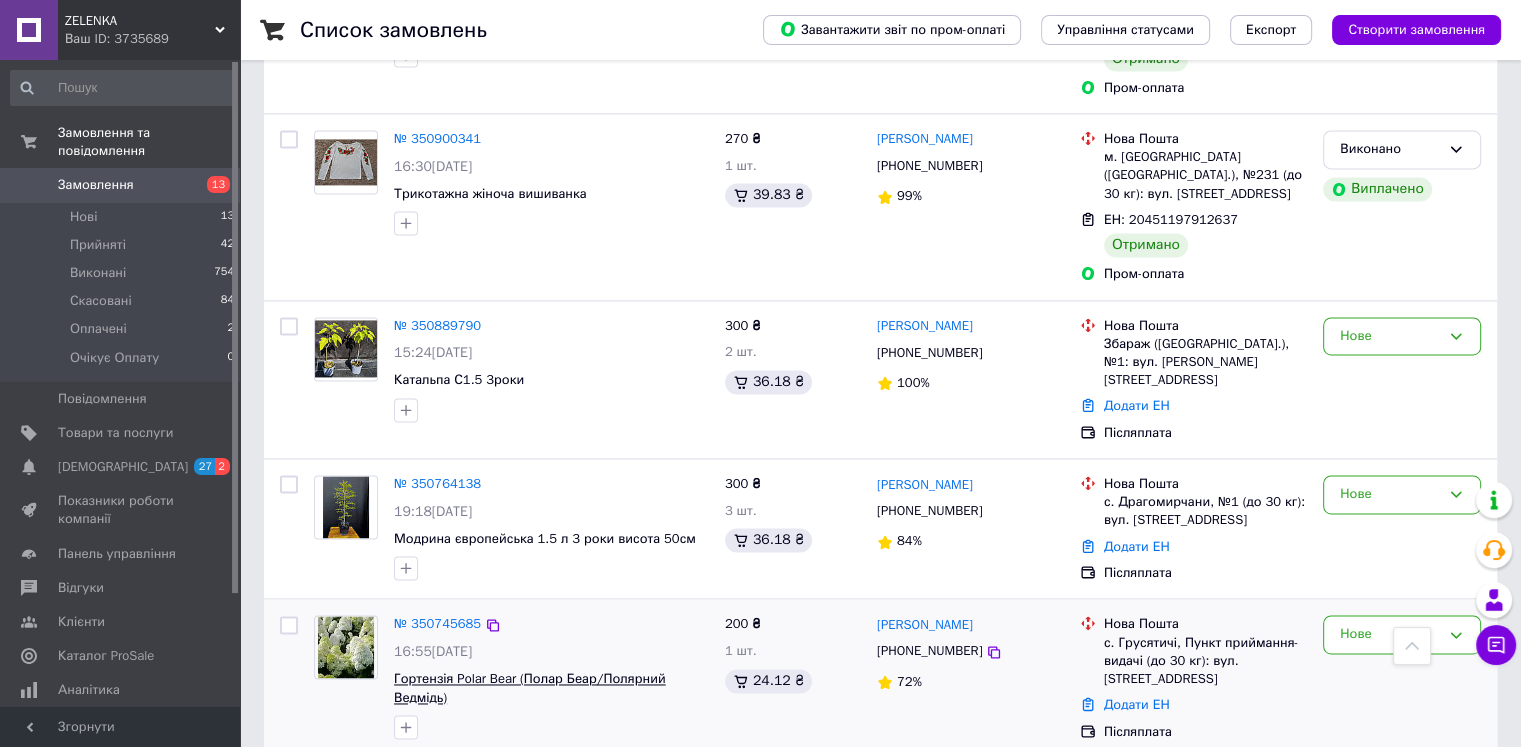 click on "Гортензія Polar Bear (Полар Беар/Полярний Ведмідь)" at bounding box center (530, 688) 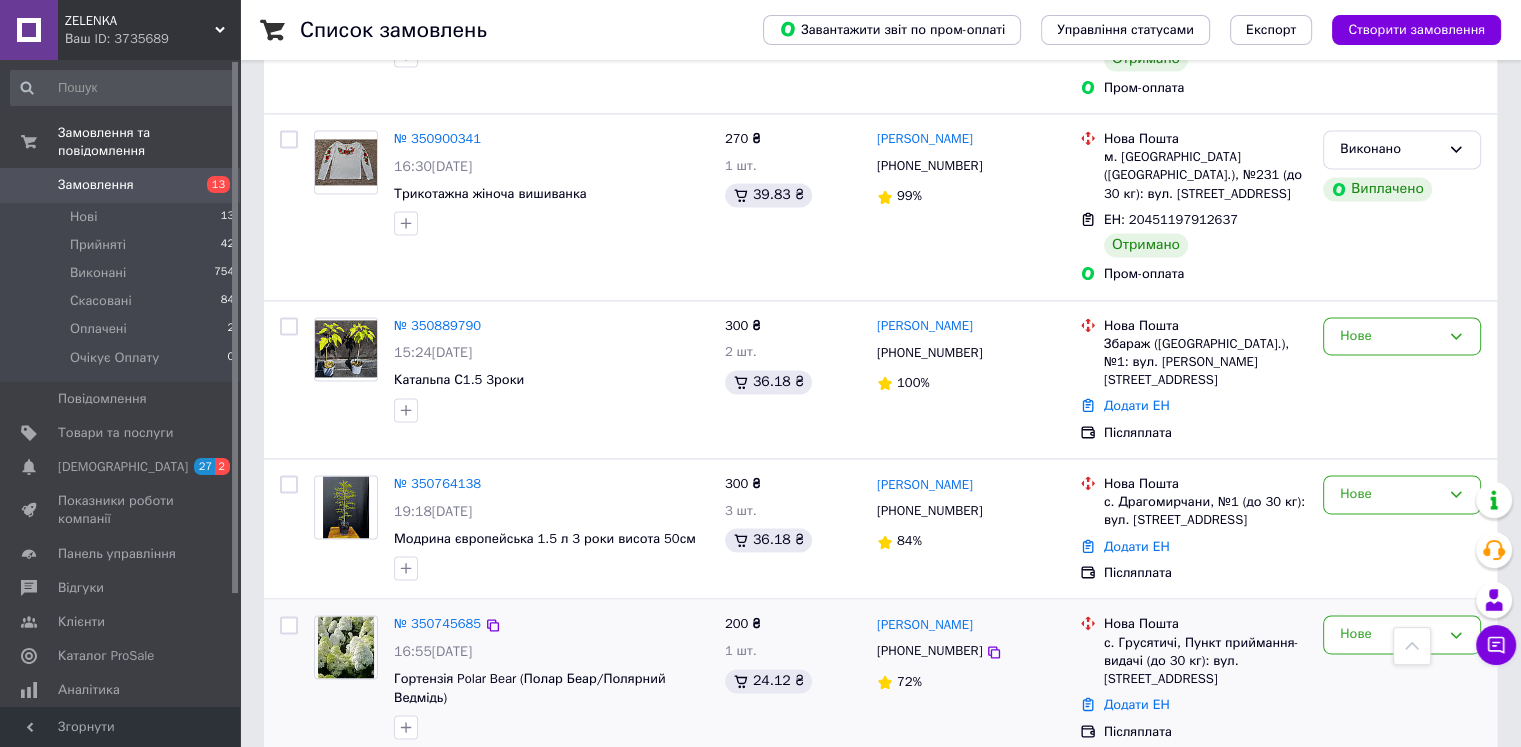 click at bounding box center [346, 647] 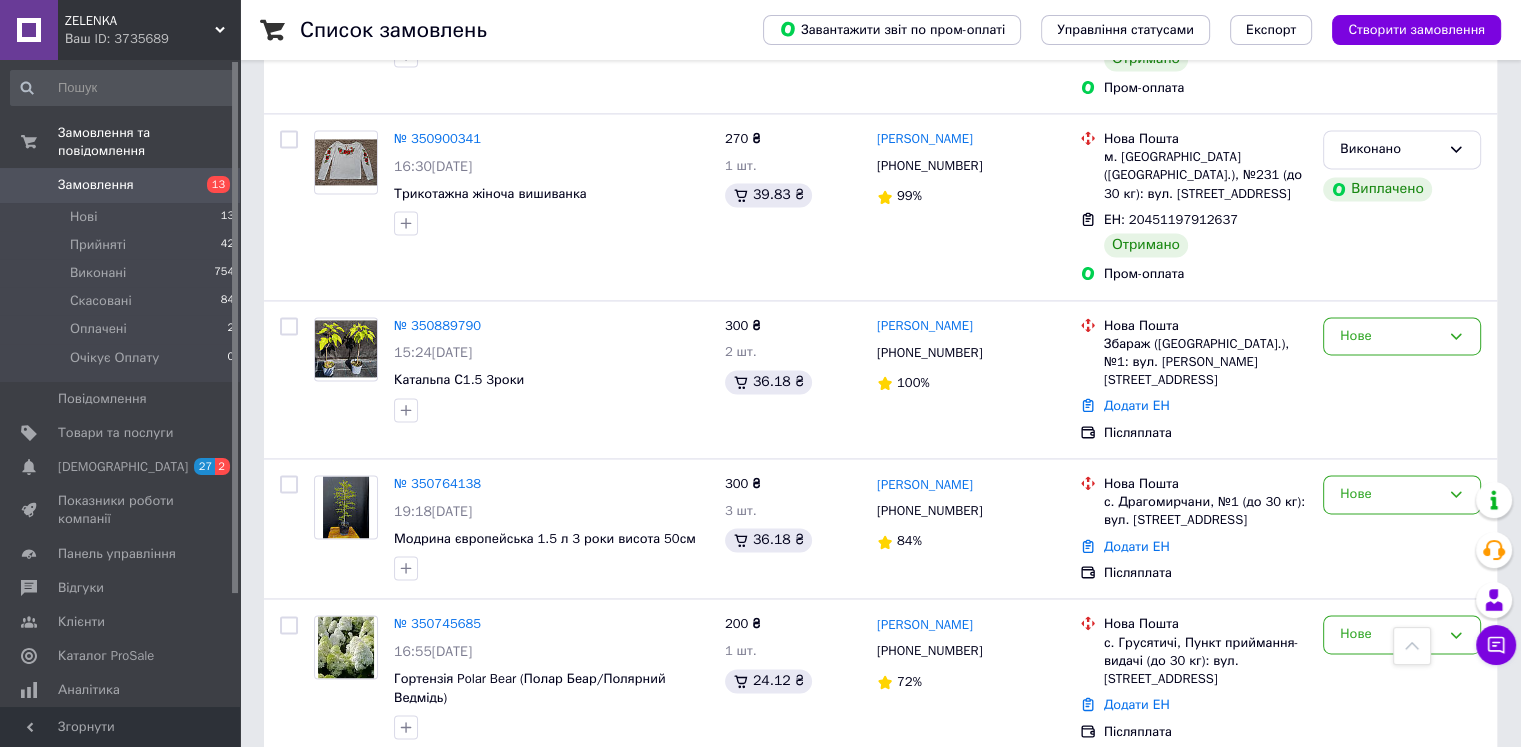 click on "№ 350745685" at bounding box center [437, 623] 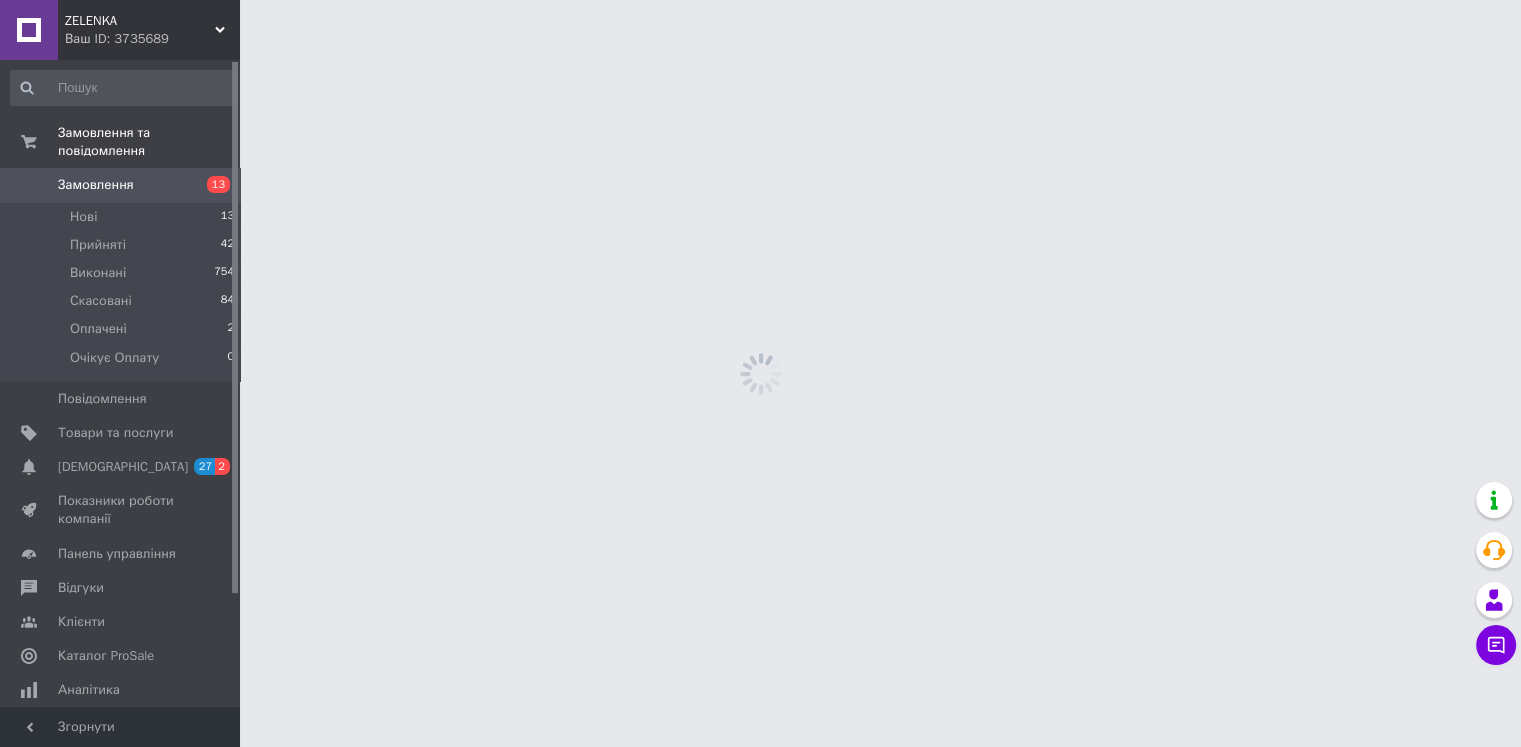 scroll, scrollTop: 0, scrollLeft: 0, axis: both 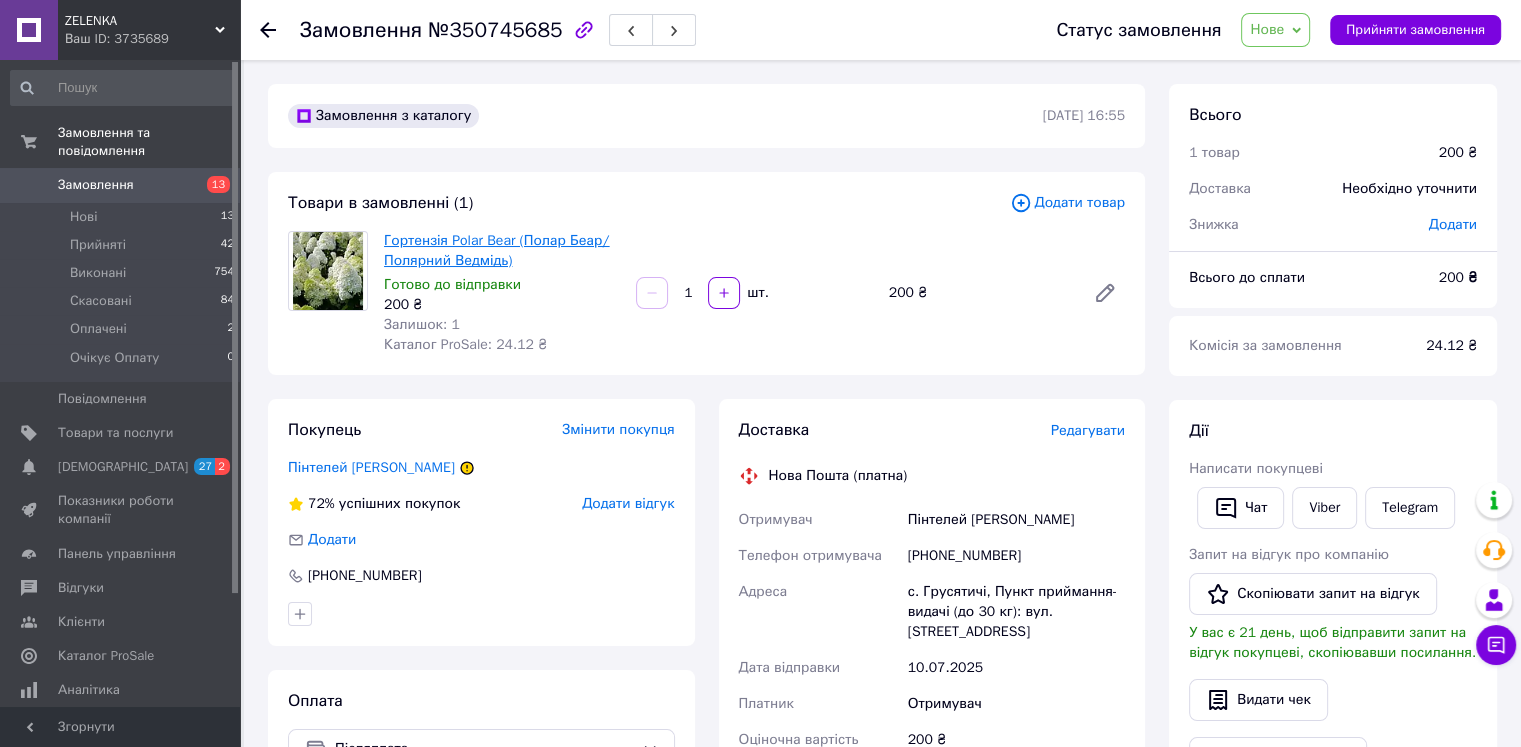 click on "Гортензія Polar Bear (Полар Беар/Полярний Ведмідь)" at bounding box center (497, 250) 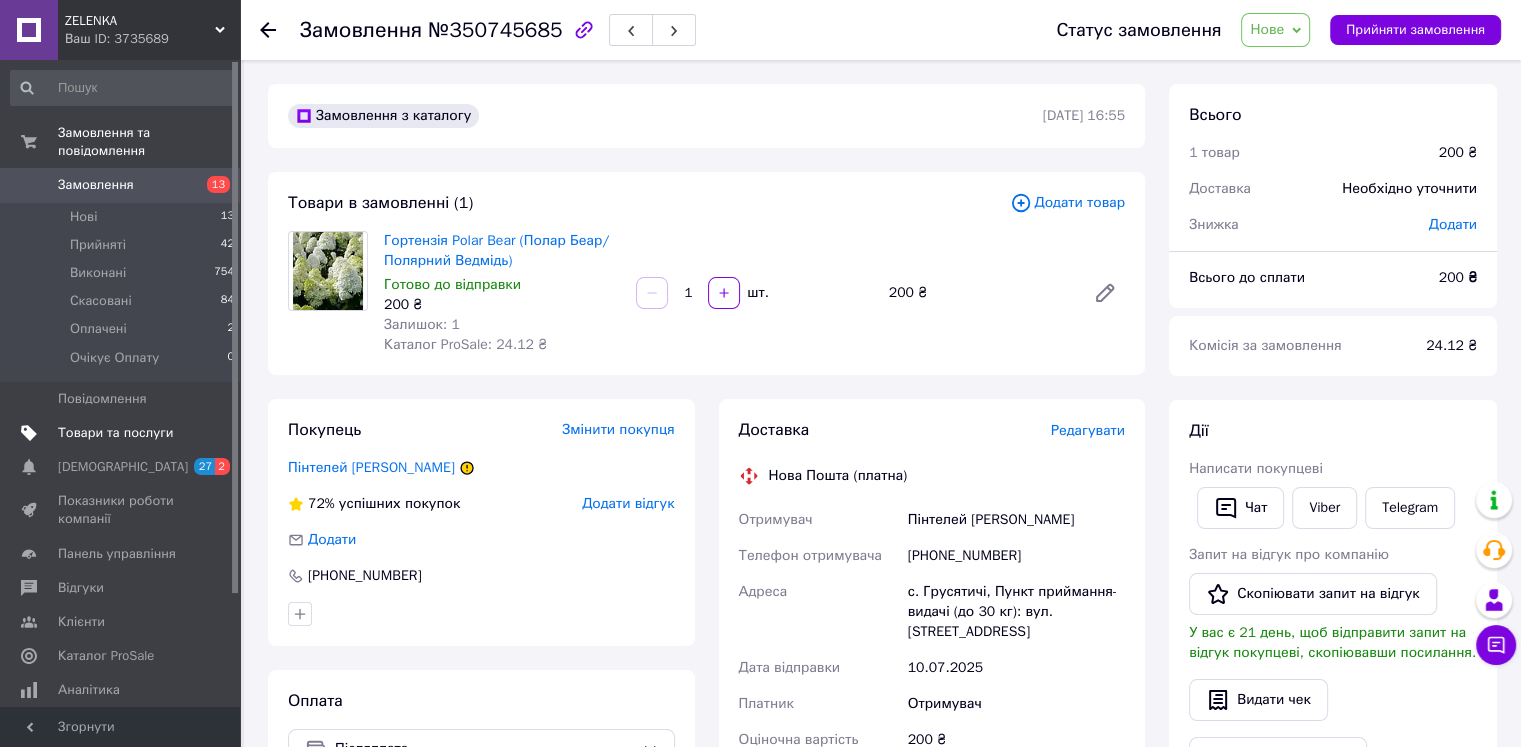 click on "Товари та послуги" at bounding box center [115, 433] 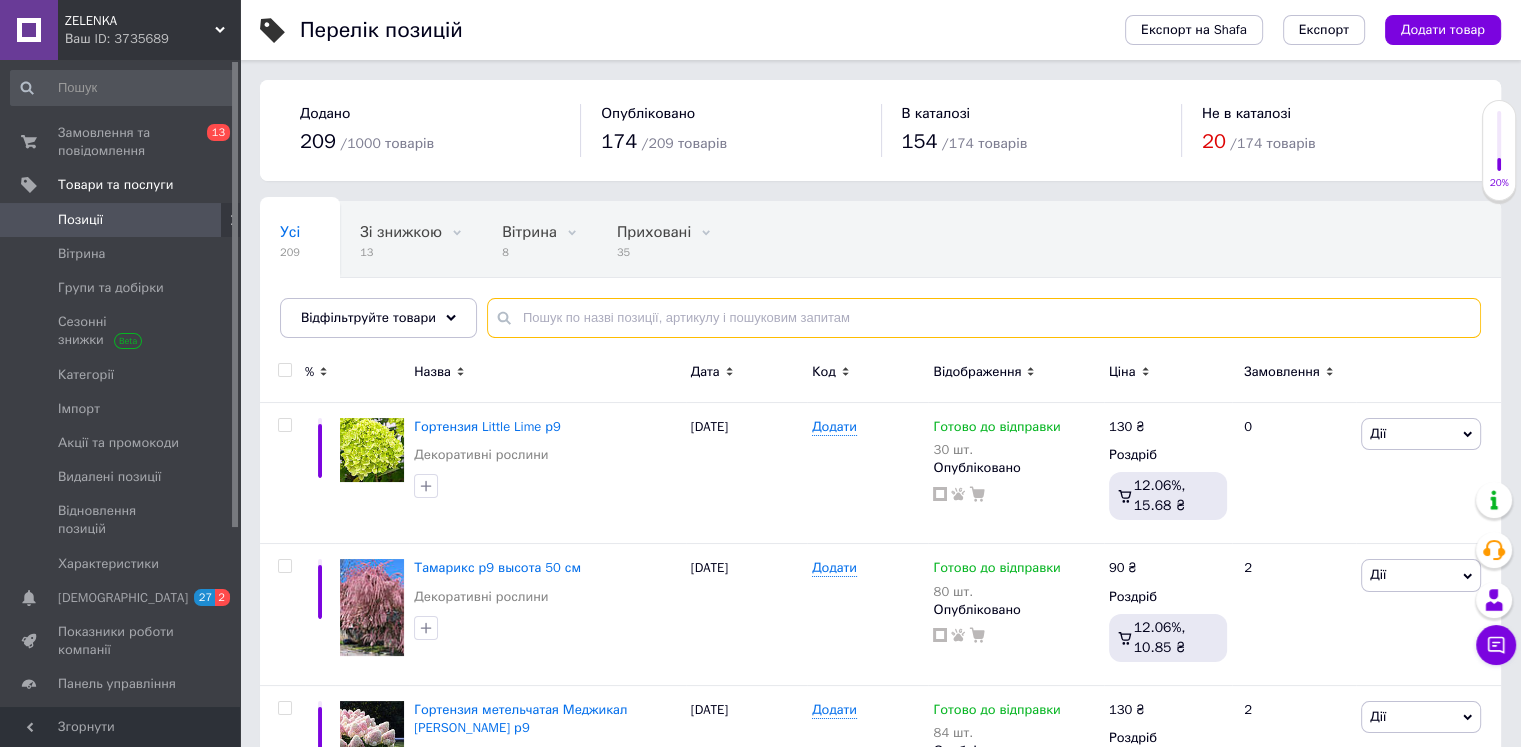 click at bounding box center (984, 318) 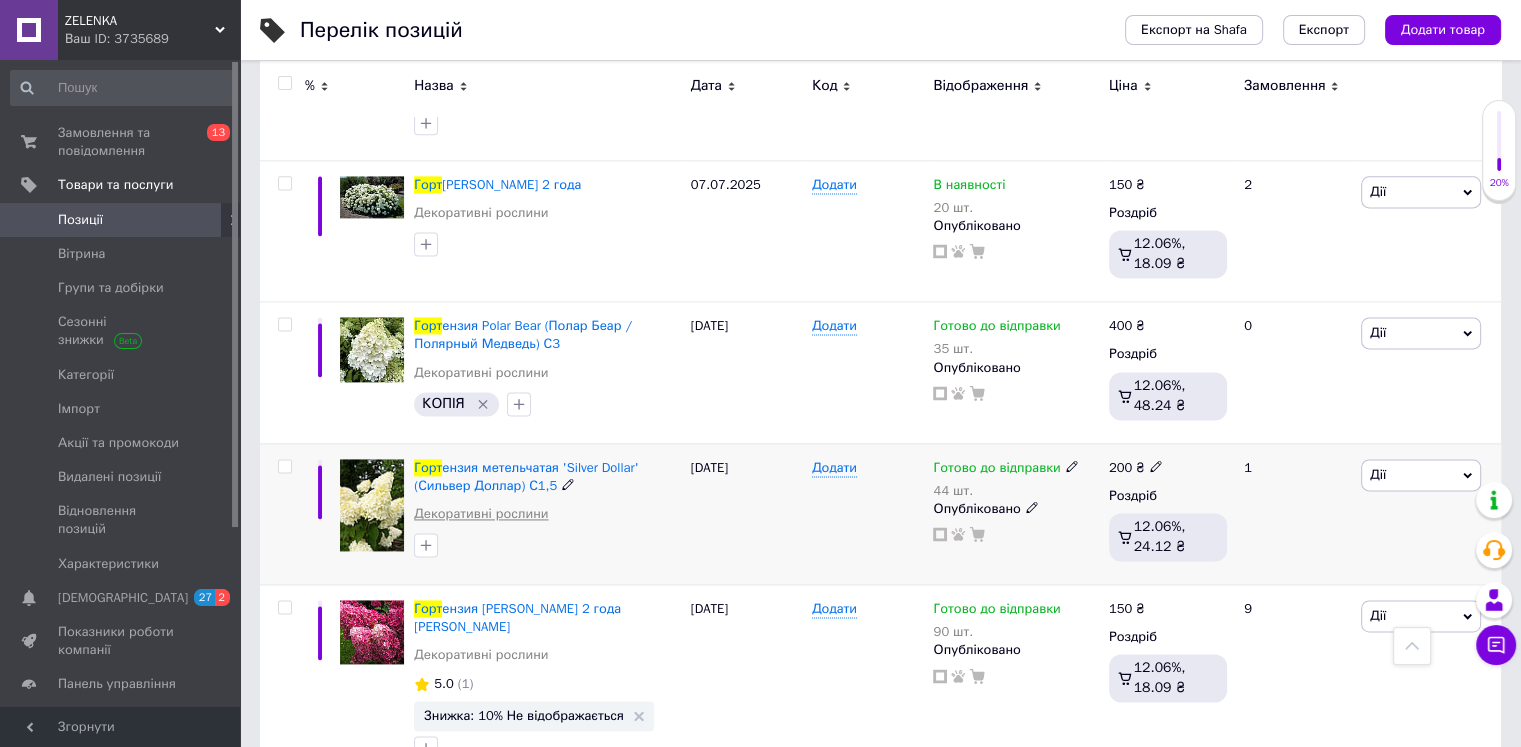 scroll, scrollTop: 2900, scrollLeft: 0, axis: vertical 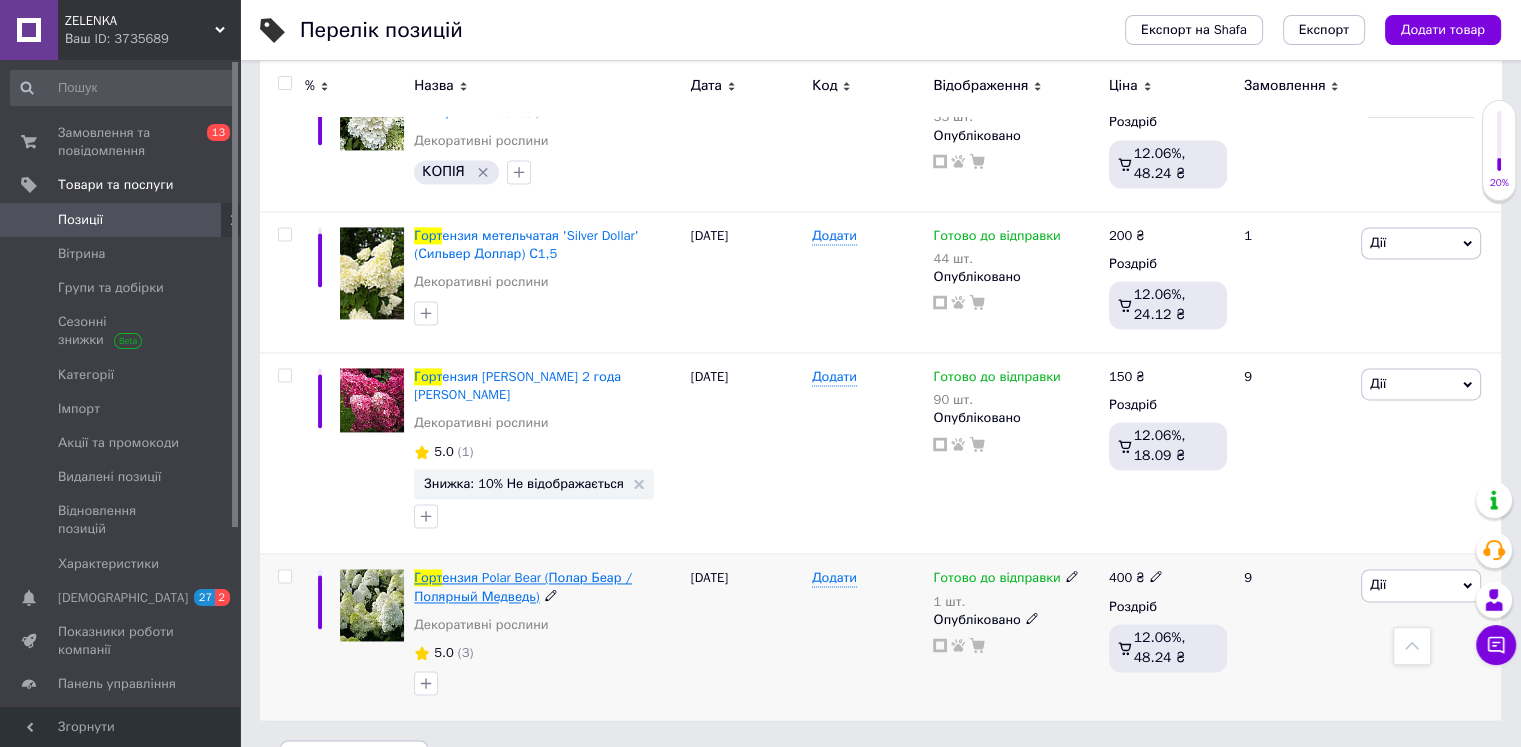 type on "горт" 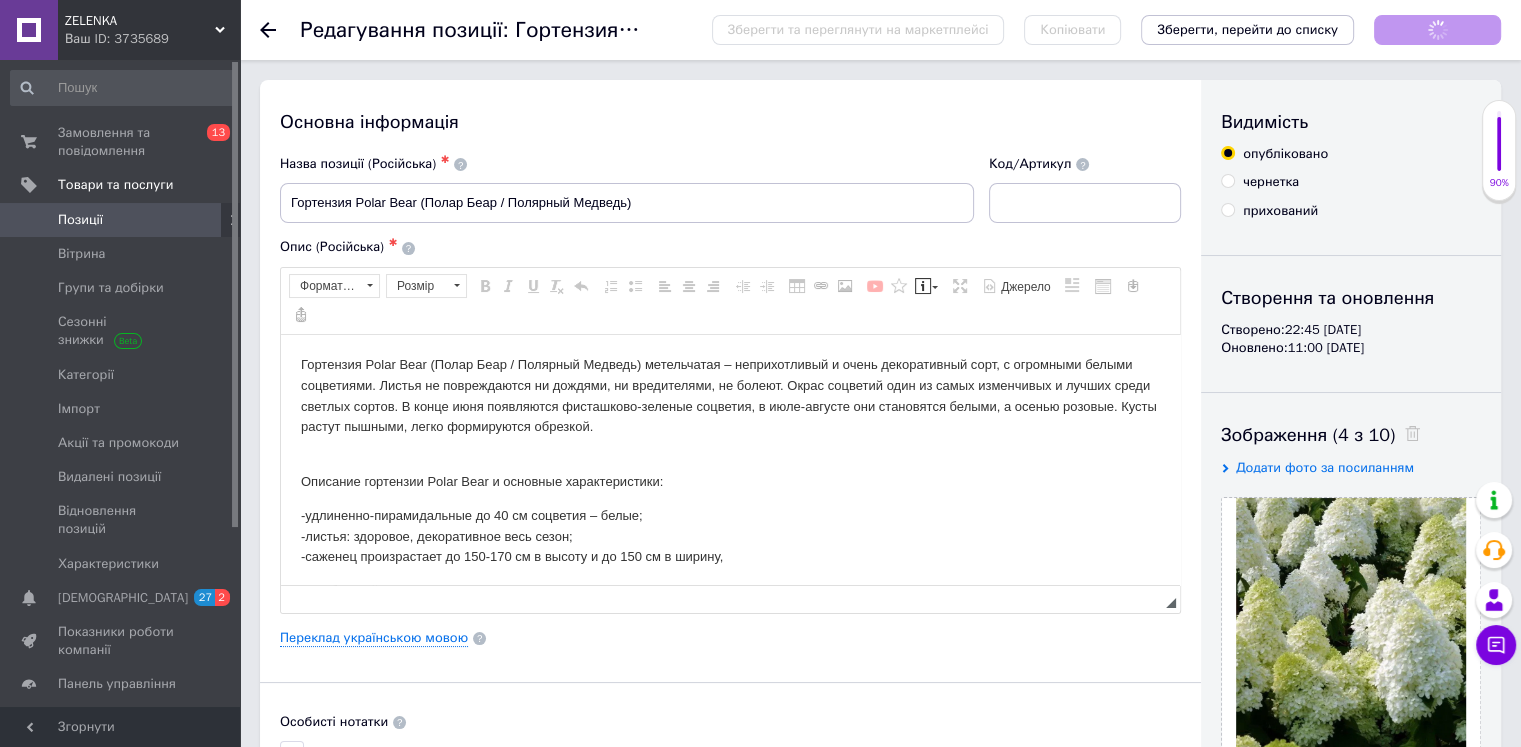 scroll, scrollTop: 0, scrollLeft: 0, axis: both 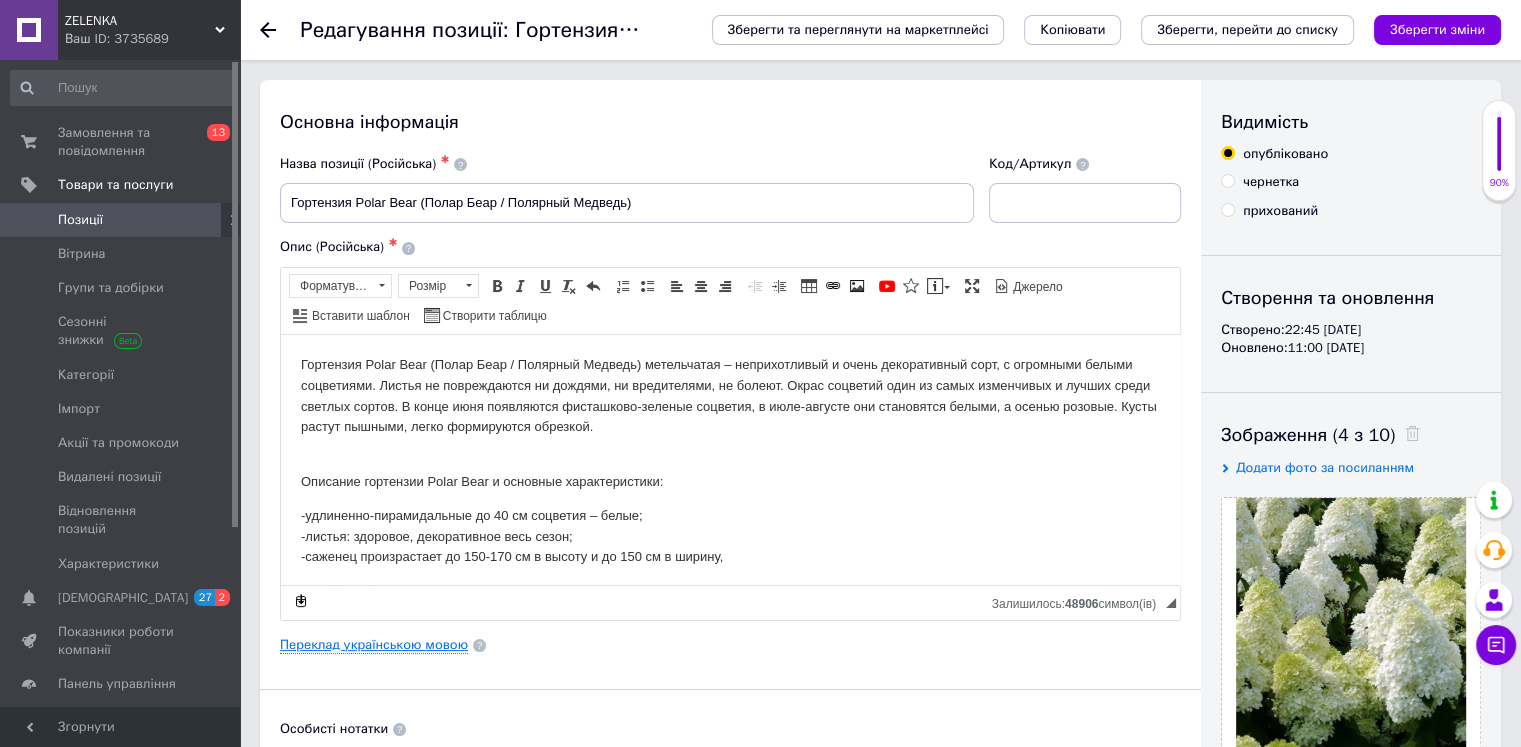 click on "Переклад українською мовою" at bounding box center (374, 645) 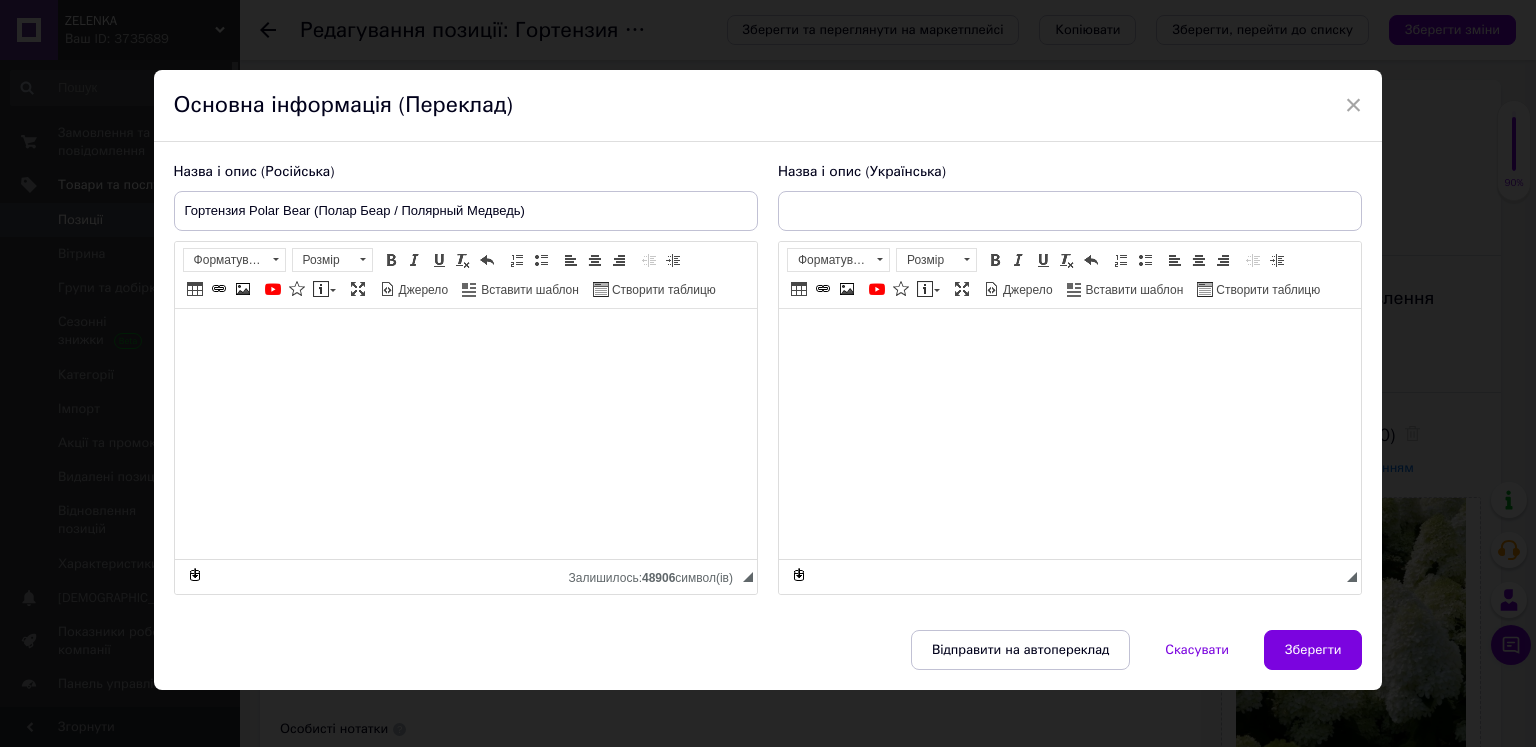 type on "Гортензія Polar Bear (Полар Беар/Полярний Ведмідь)" 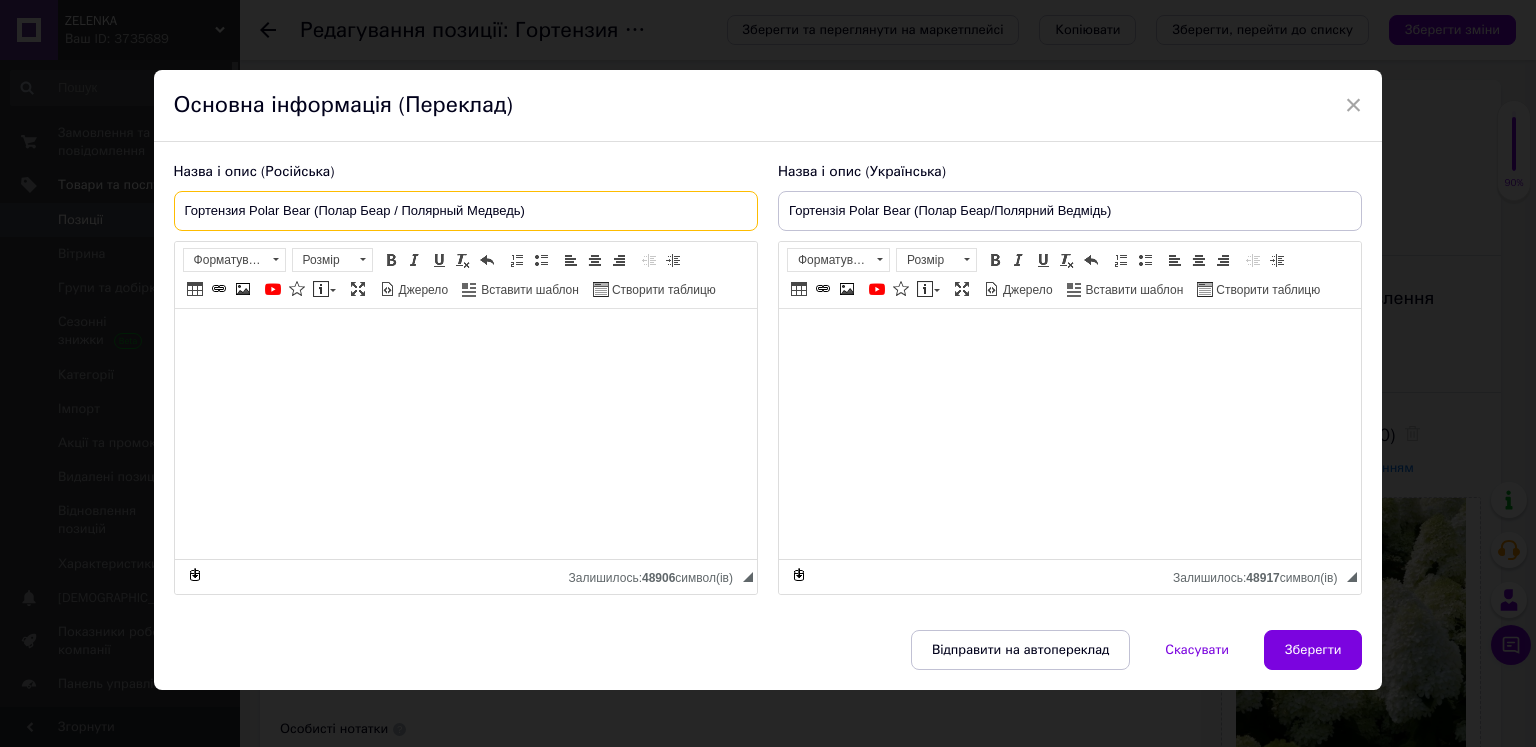 click on "Гортензия Polar Bear (Полар Беар / Полярный Медведь)" at bounding box center [466, 211] 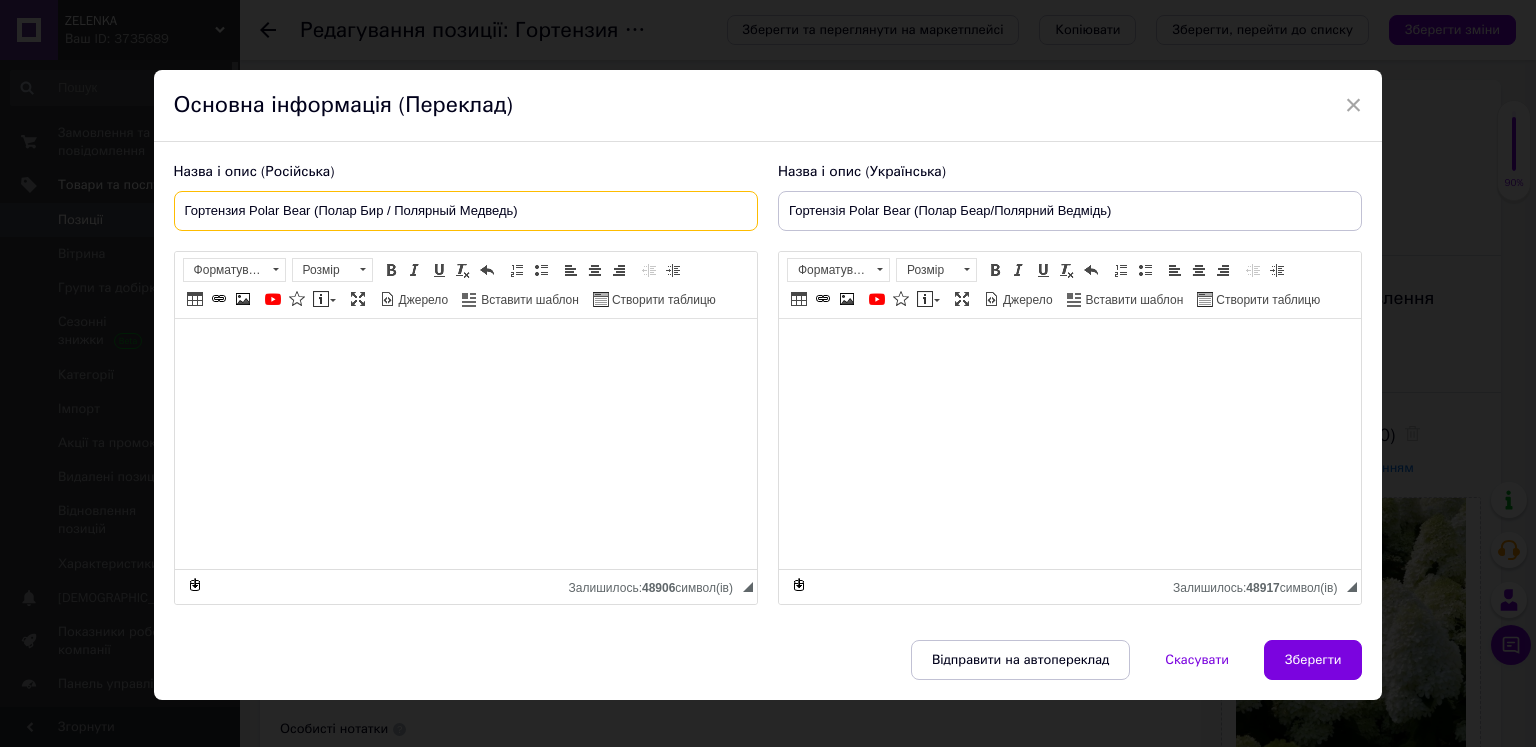 type on "Гортензия Polar Bear (Полар Бир / Полярный Медведь)" 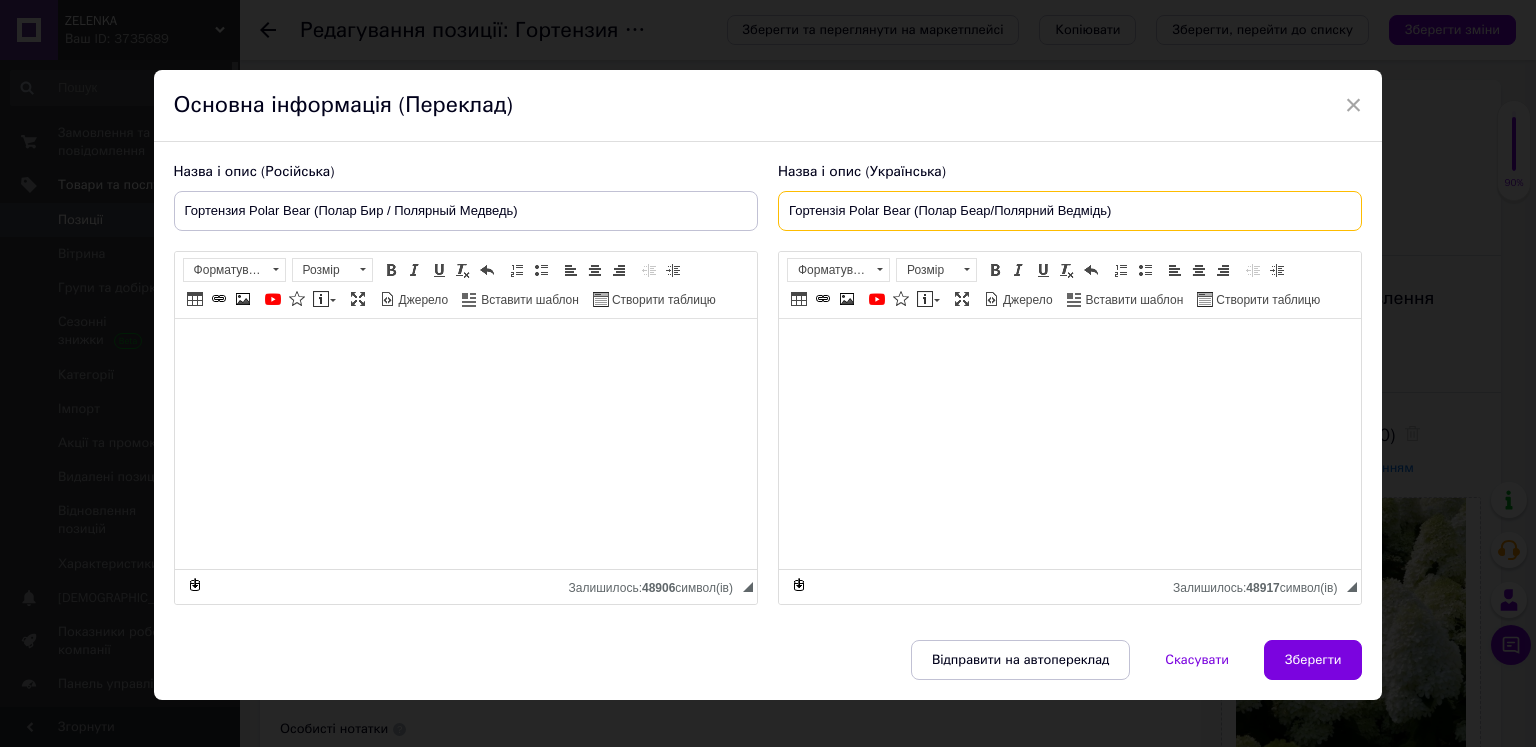 click on "Гортензія Polar Bear (Полар Беар/Полярний Ведмідь)" at bounding box center (1070, 211) 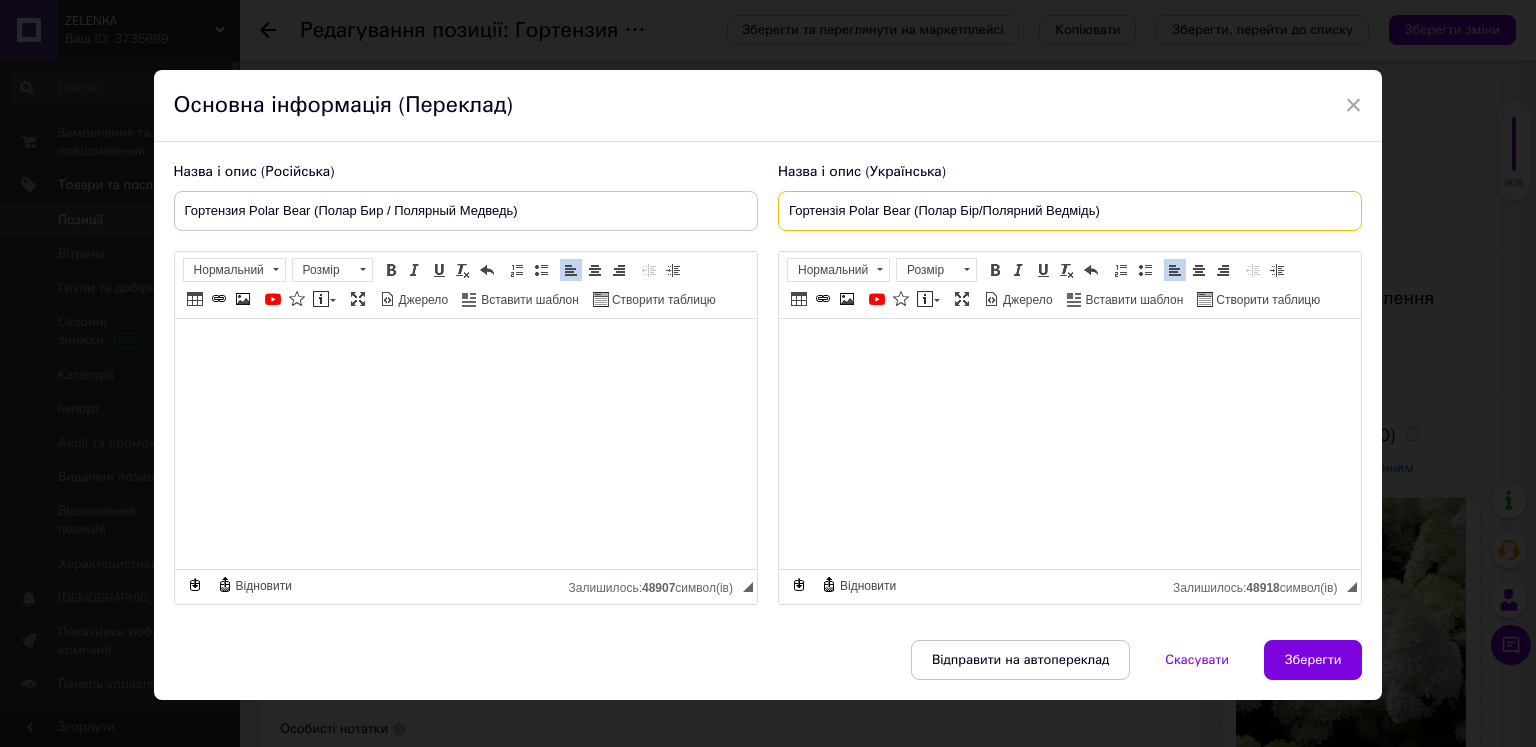 click on "Гортензія Polar Bear (Полар Бір/Полярний Ведмідь)" at bounding box center [1070, 211] 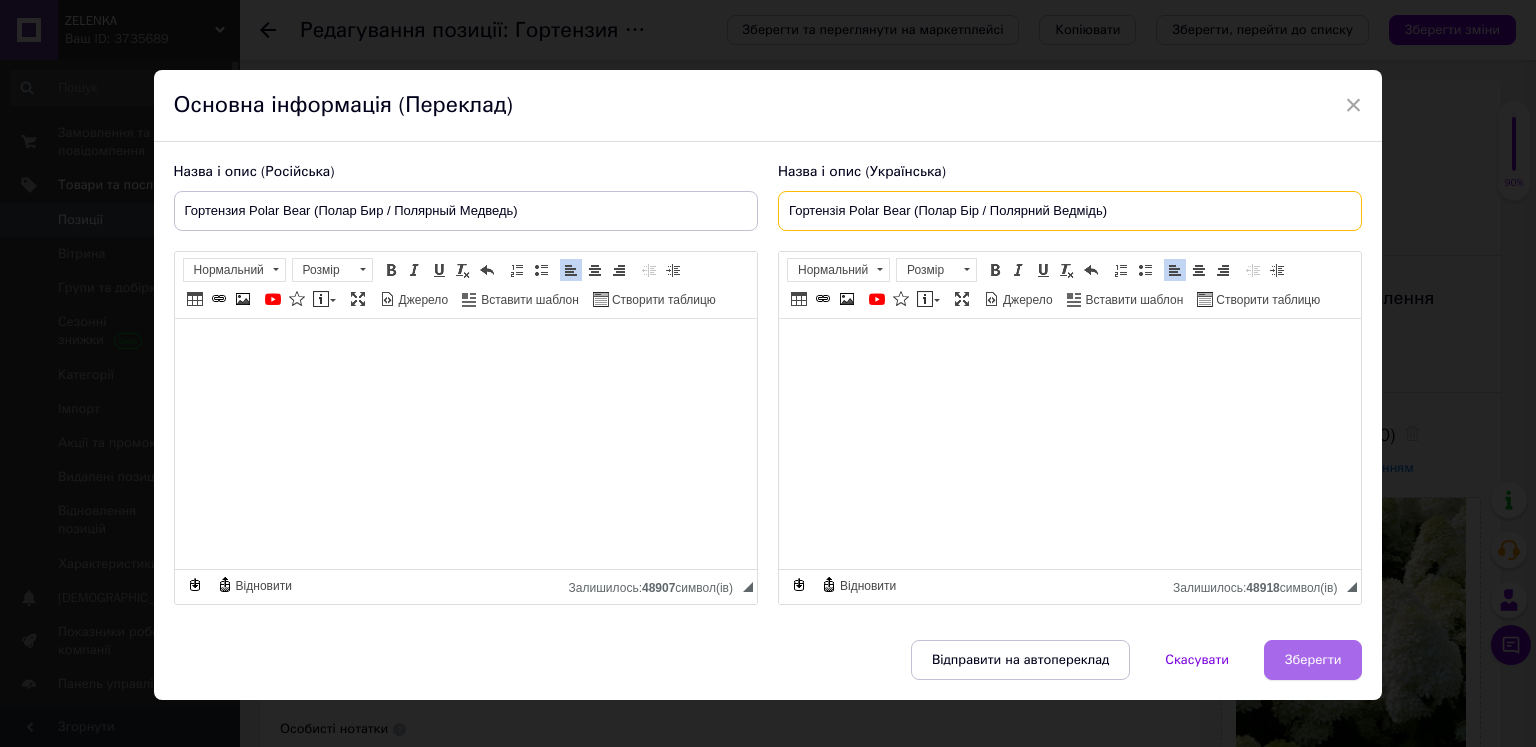 type on "Гортензія Polar Bear (Полар Бір / Полярний Ведмідь)" 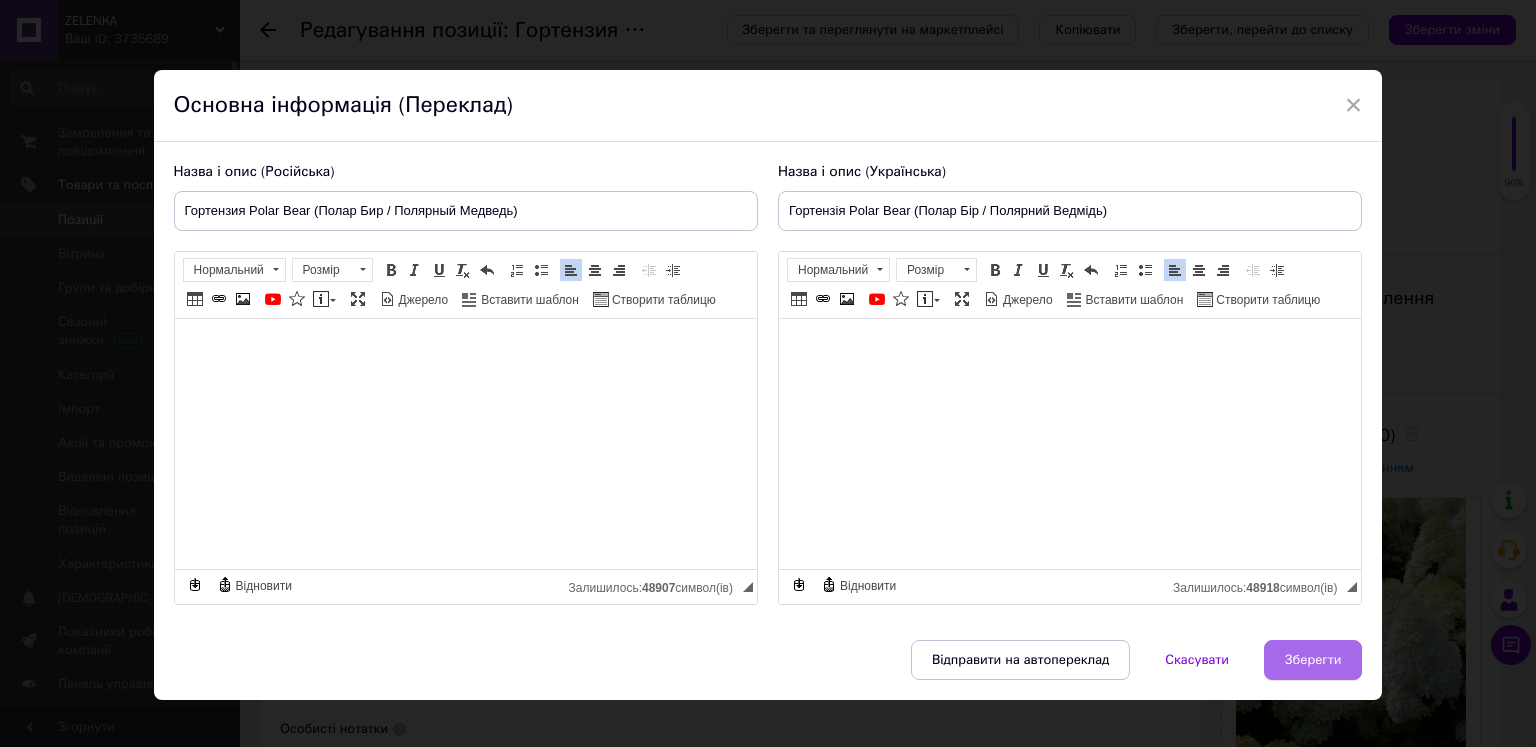 click on "Зберегти" at bounding box center (1313, 660) 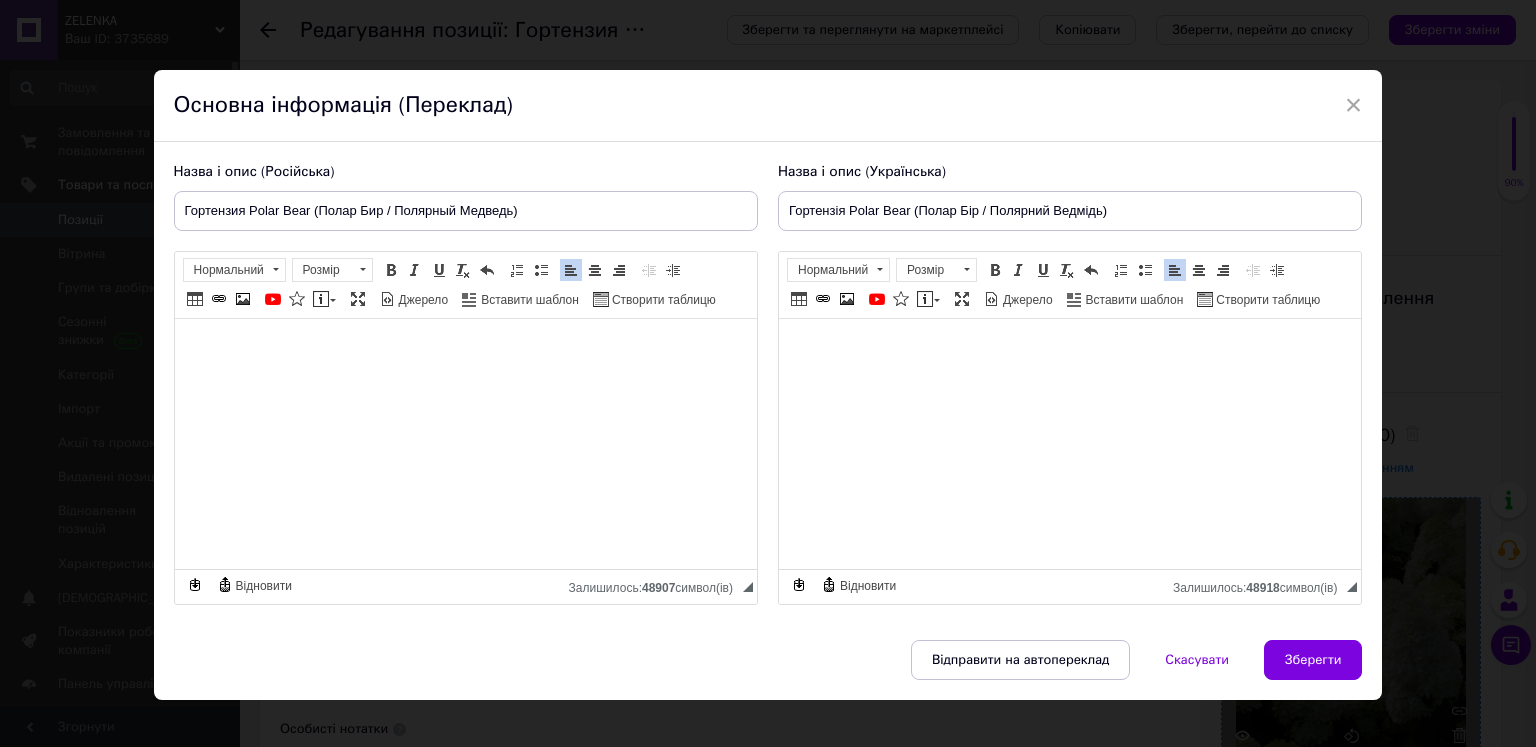 type on "Гортензия Polar Bear (Полар Бир / Полярный Медведь)" 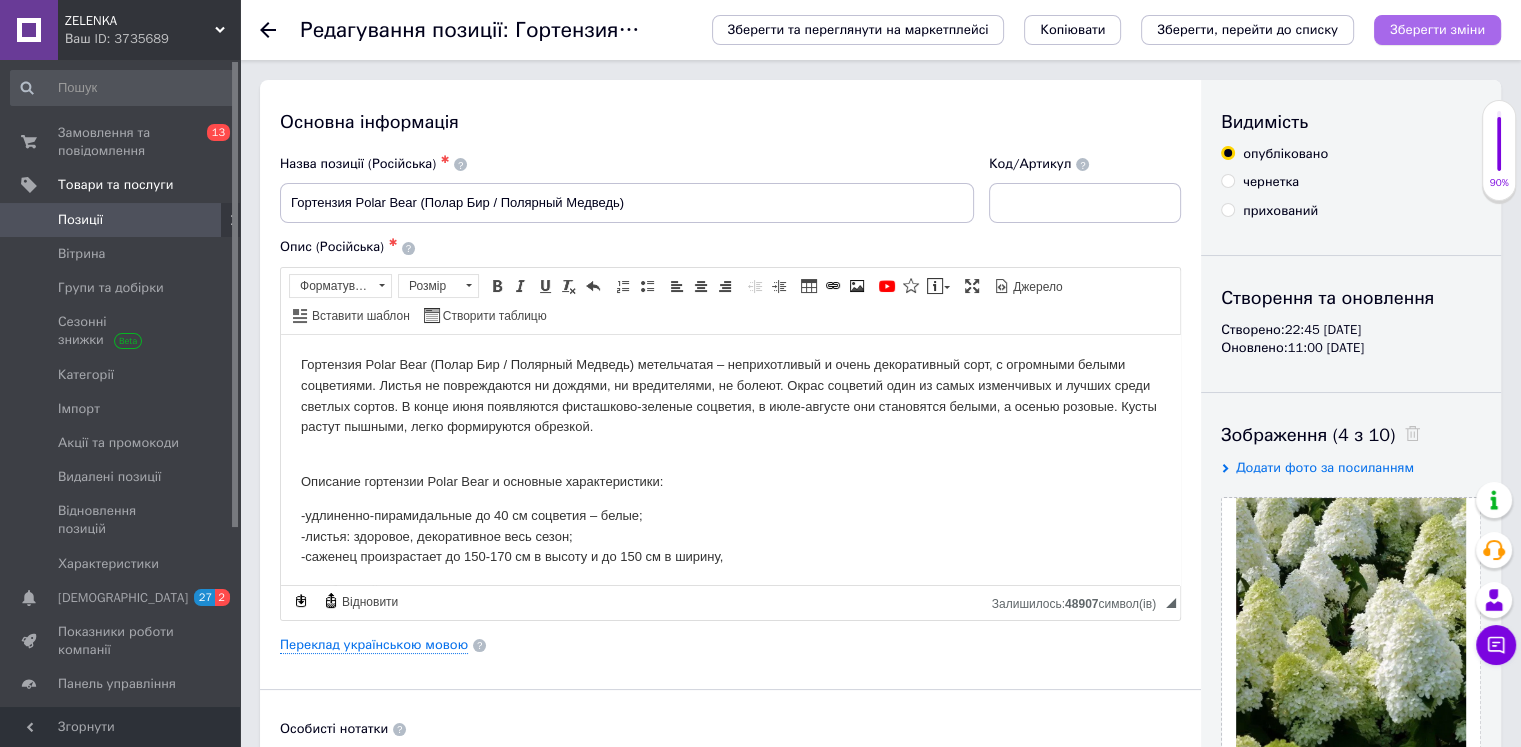 click on "Зберегти зміни" at bounding box center [1437, 29] 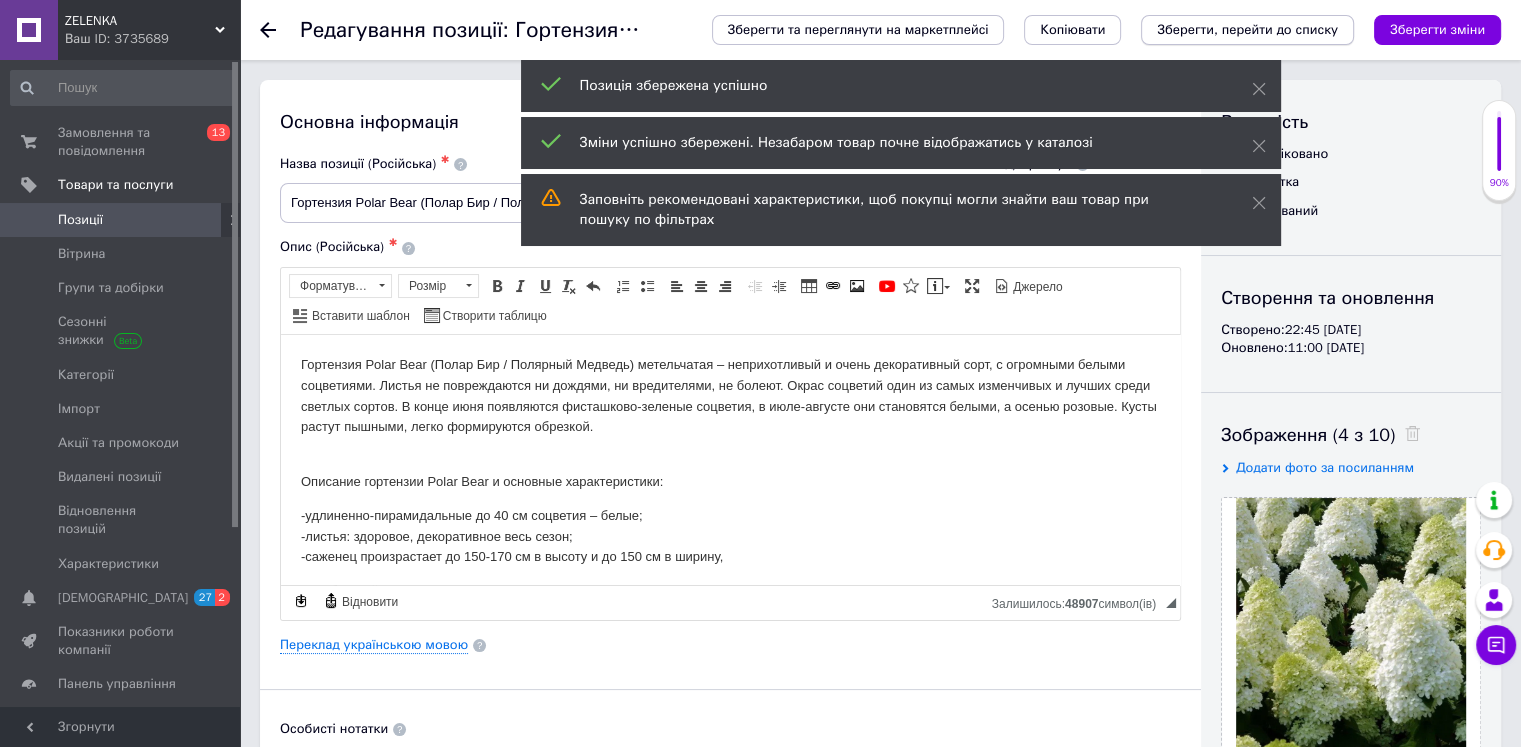 click on "Зберегти, перейти до списку" at bounding box center (1247, 29) 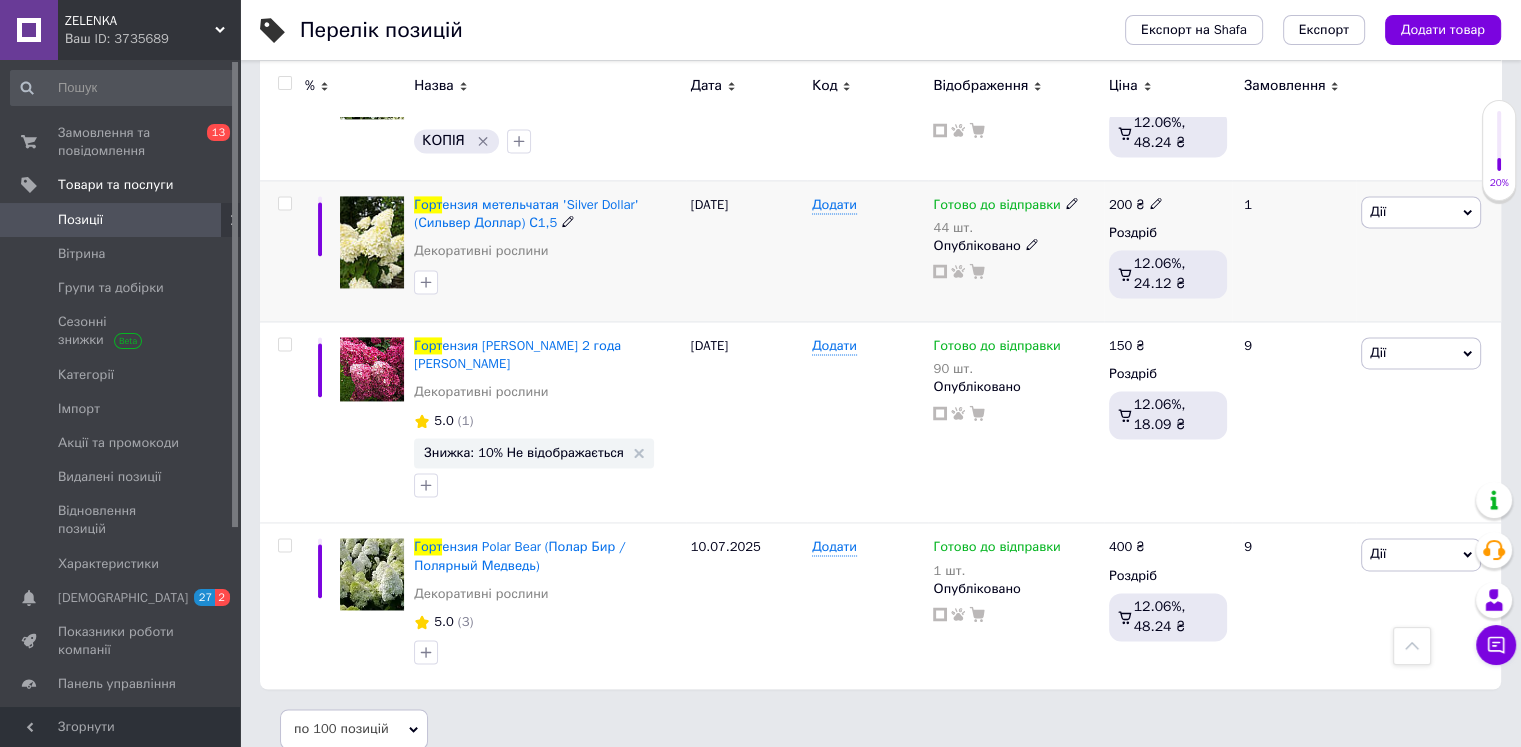 scroll, scrollTop: 2948, scrollLeft: 0, axis: vertical 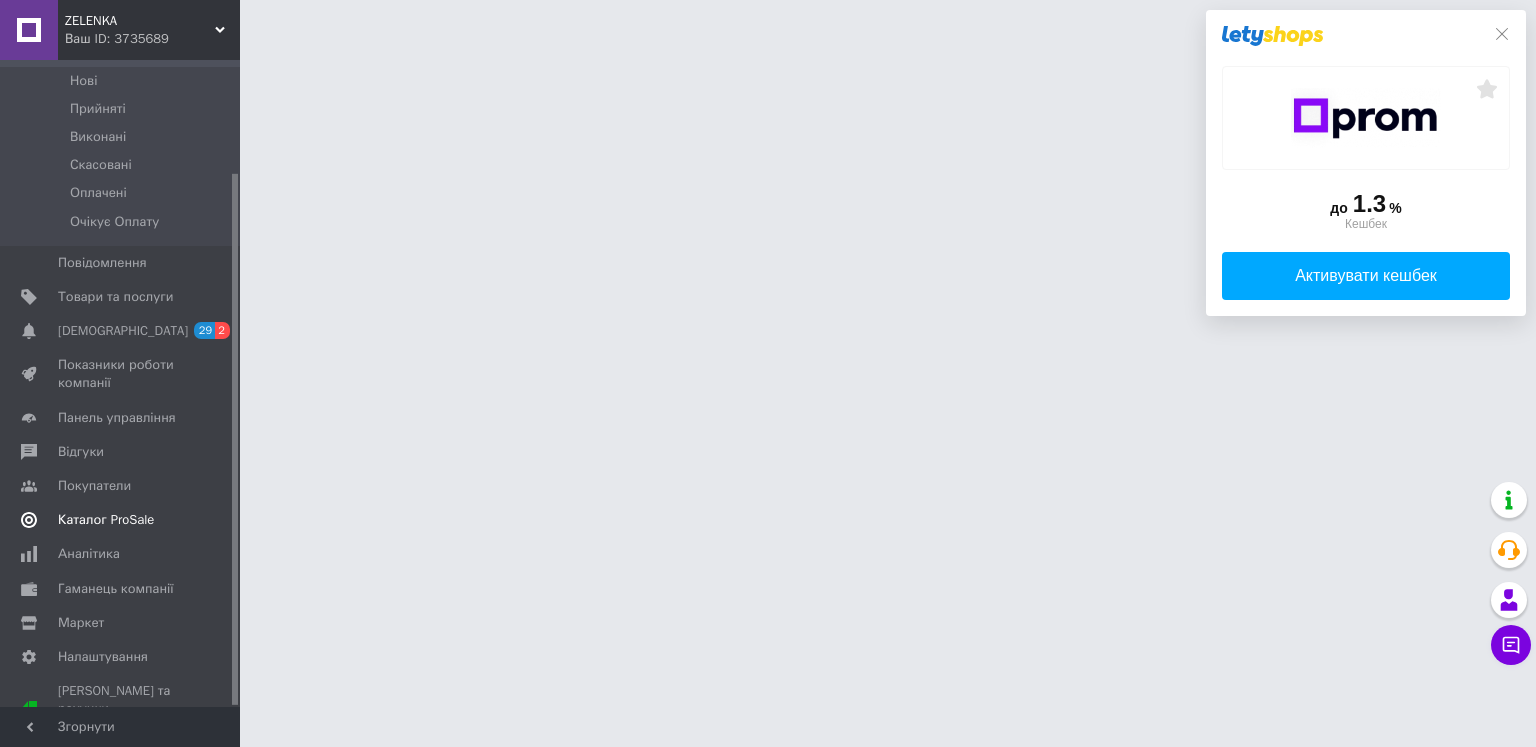 click on "Каталог ProSale" at bounding box center (106, 520) 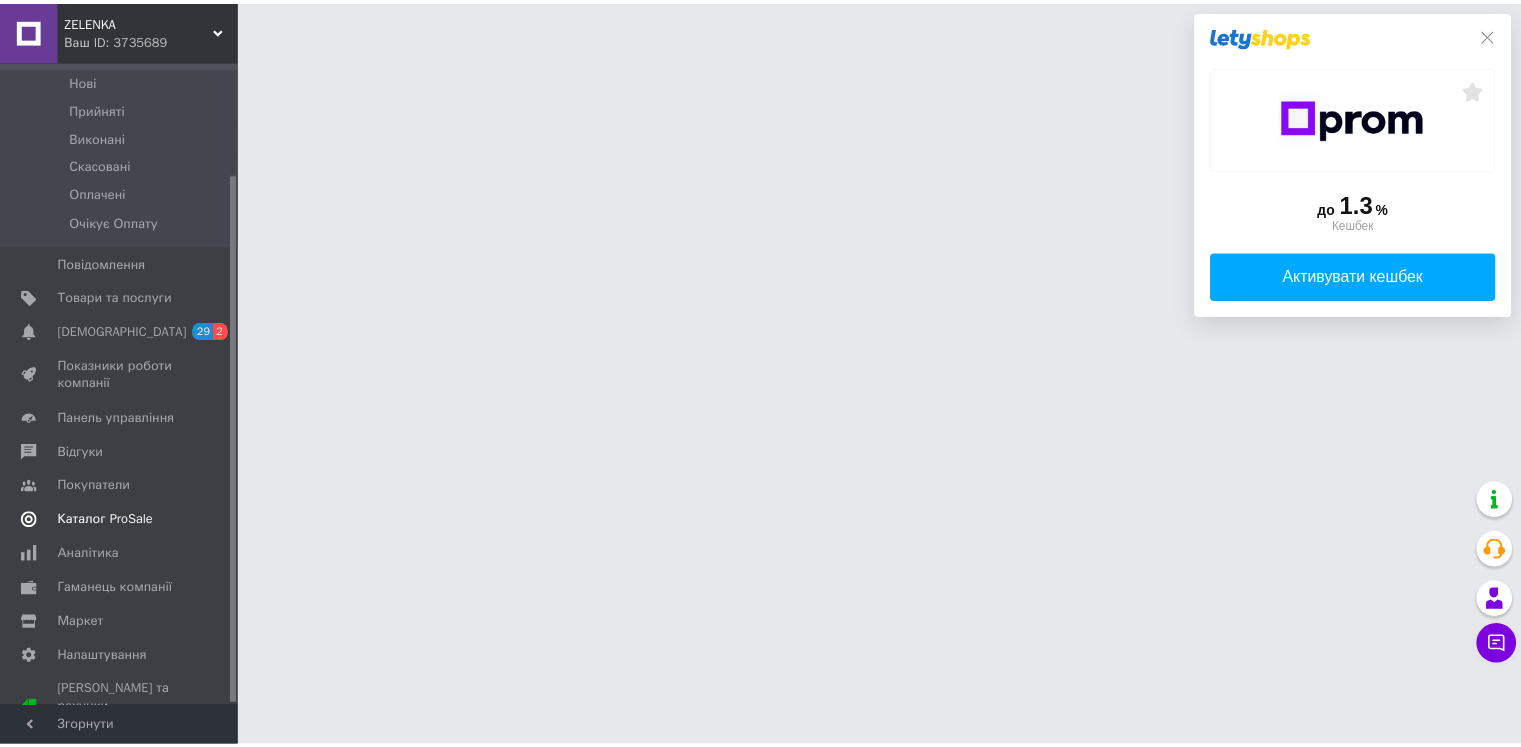 scroll, scrollTop: 0, scrollLeft: 0, axis: both 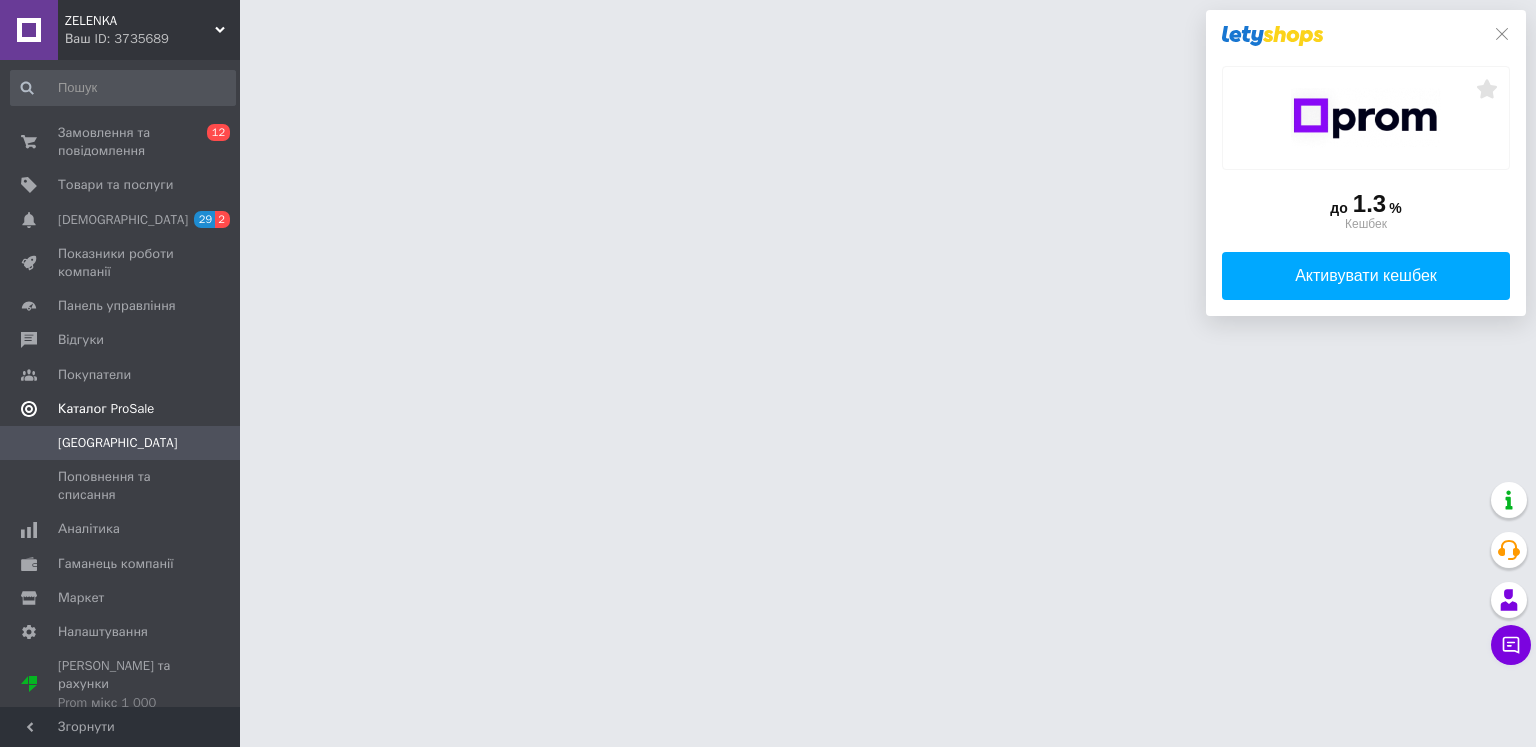 click on "Поповнення та списання" at bounding box center [121, 486] 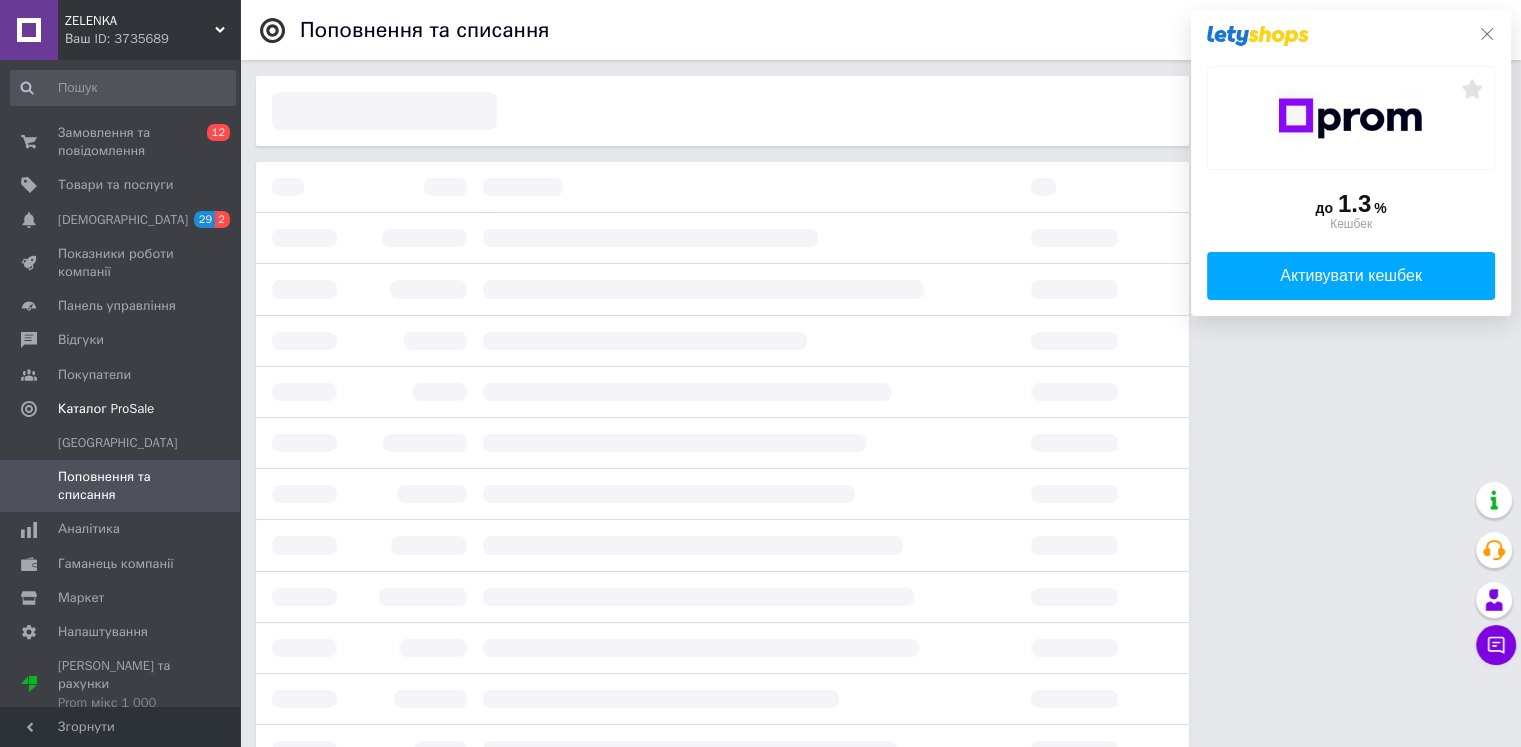 click 